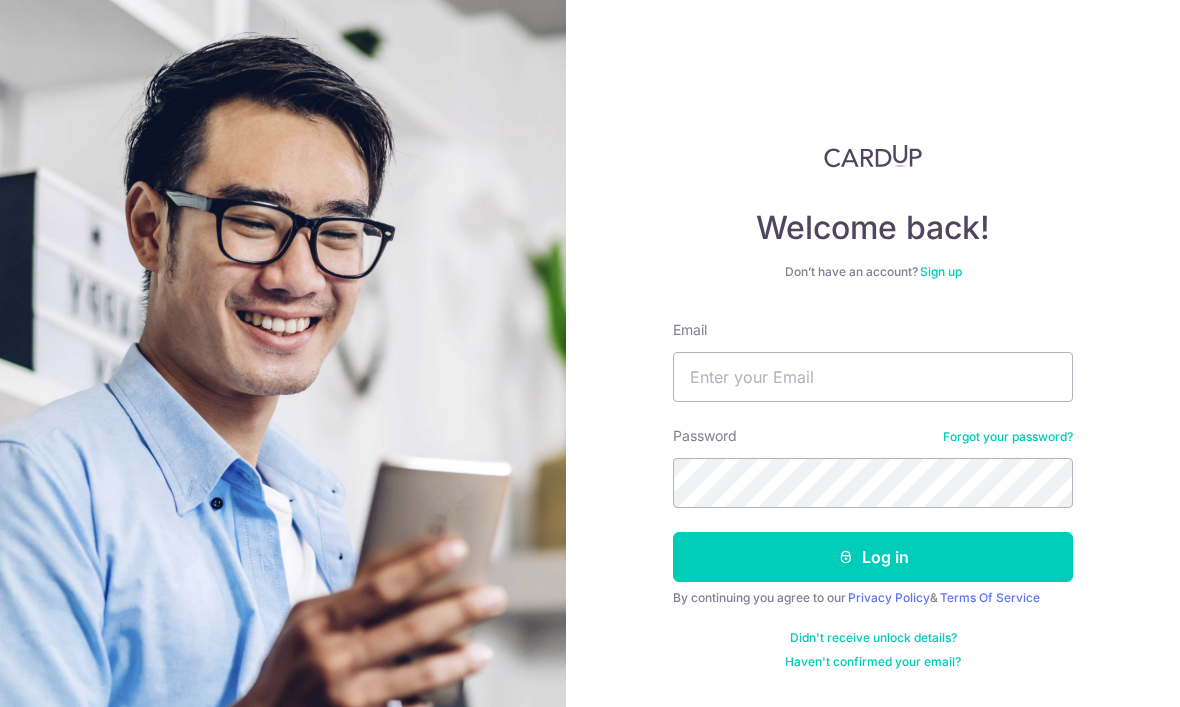 scroll, scrollTop: 179, scrollLeft: 0, axis: vertical 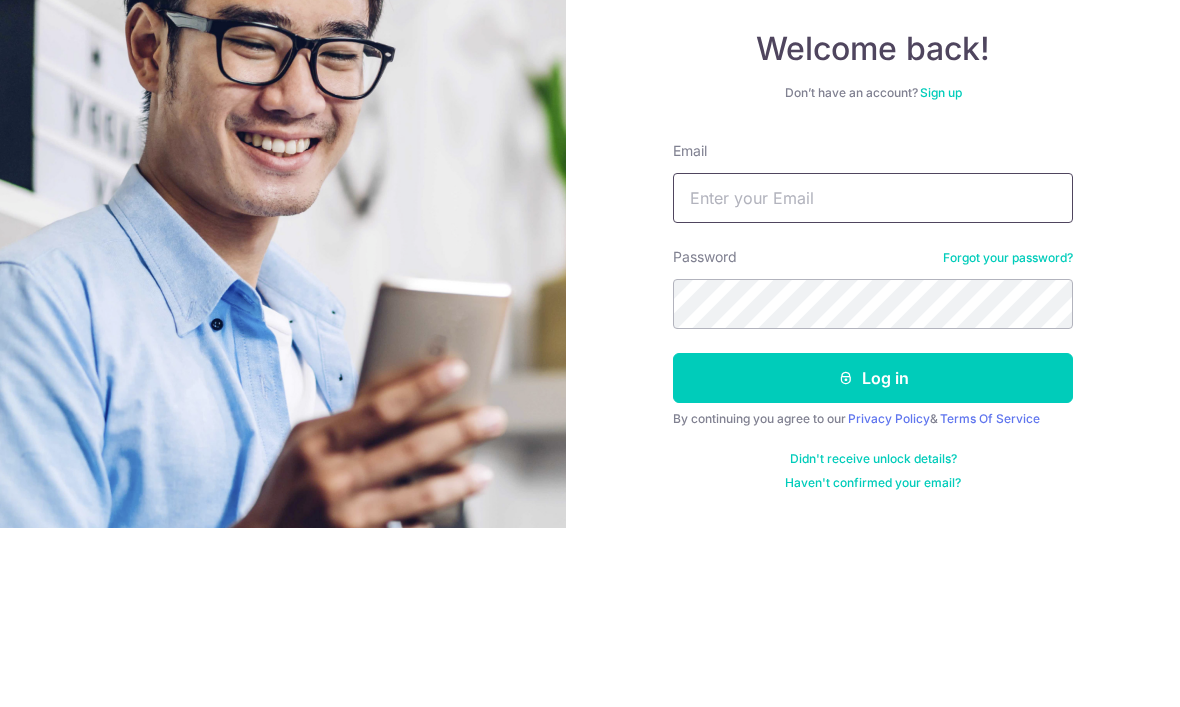 type on "chim@example.com" 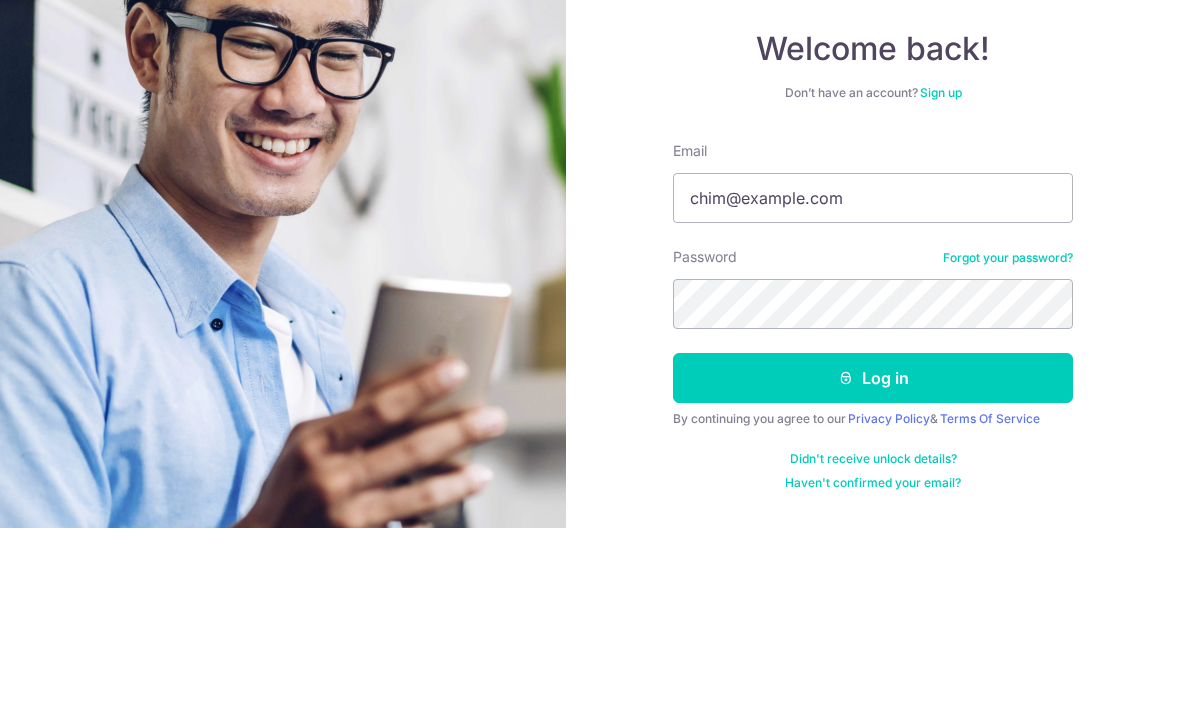 click on "Log in" at bounding box center [873, 557] 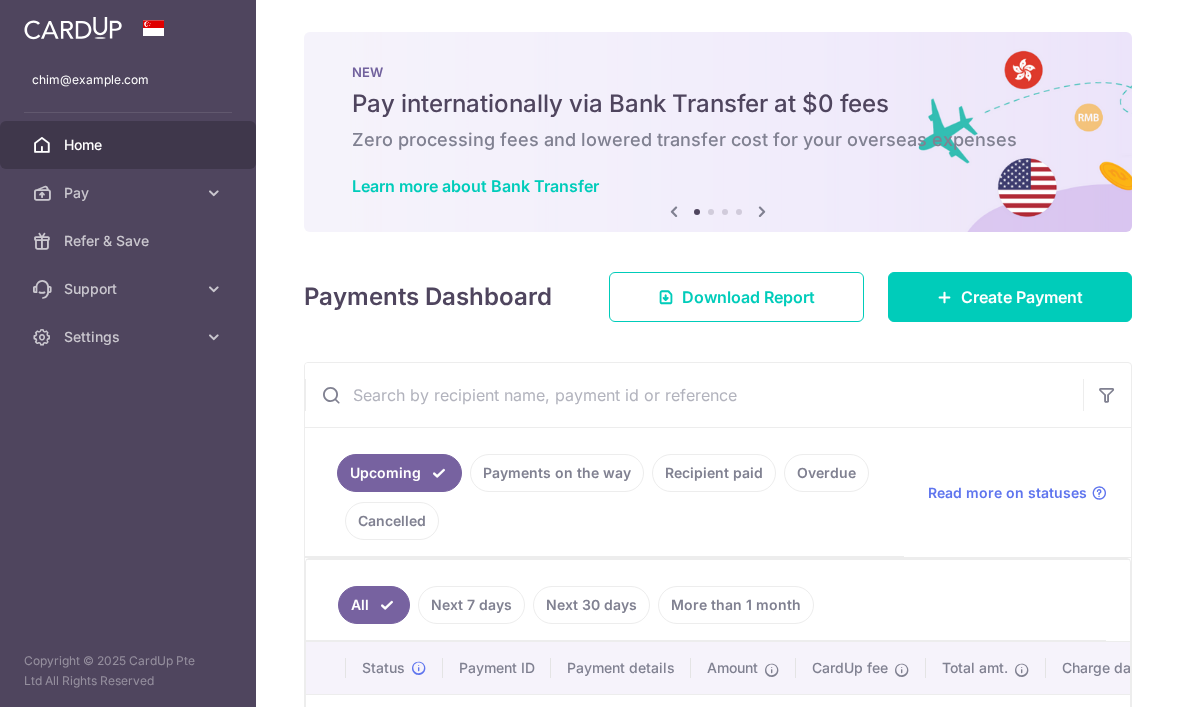 scroll, scrollTop: 0, scrollLeft: 0, axis: both 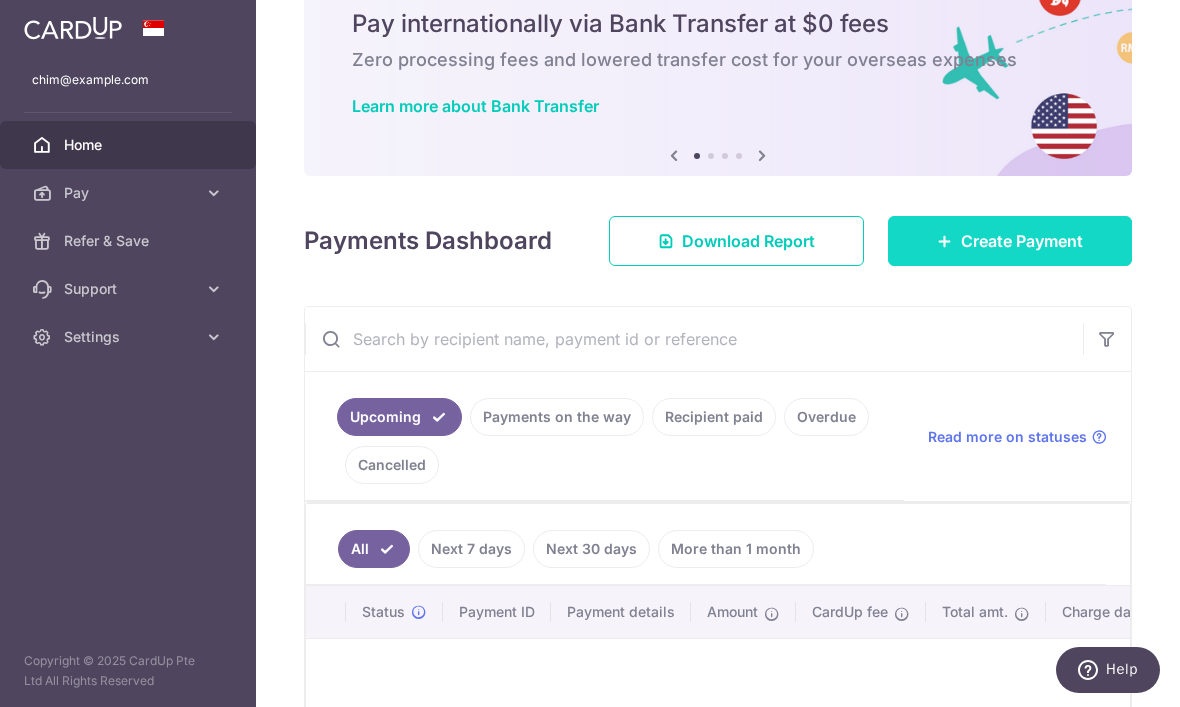 click on "Create Payment" at bounding box center [1010, 241] 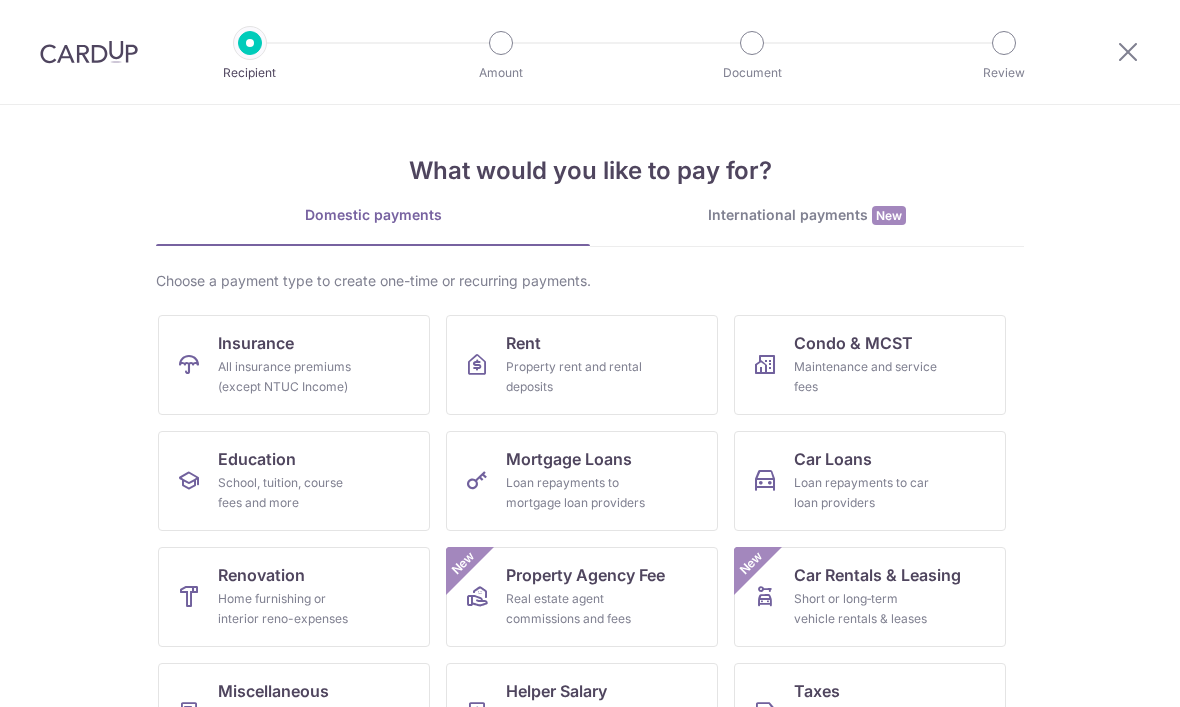 scroll, scrollTop: 0, scrollLeft: 0, axis: both 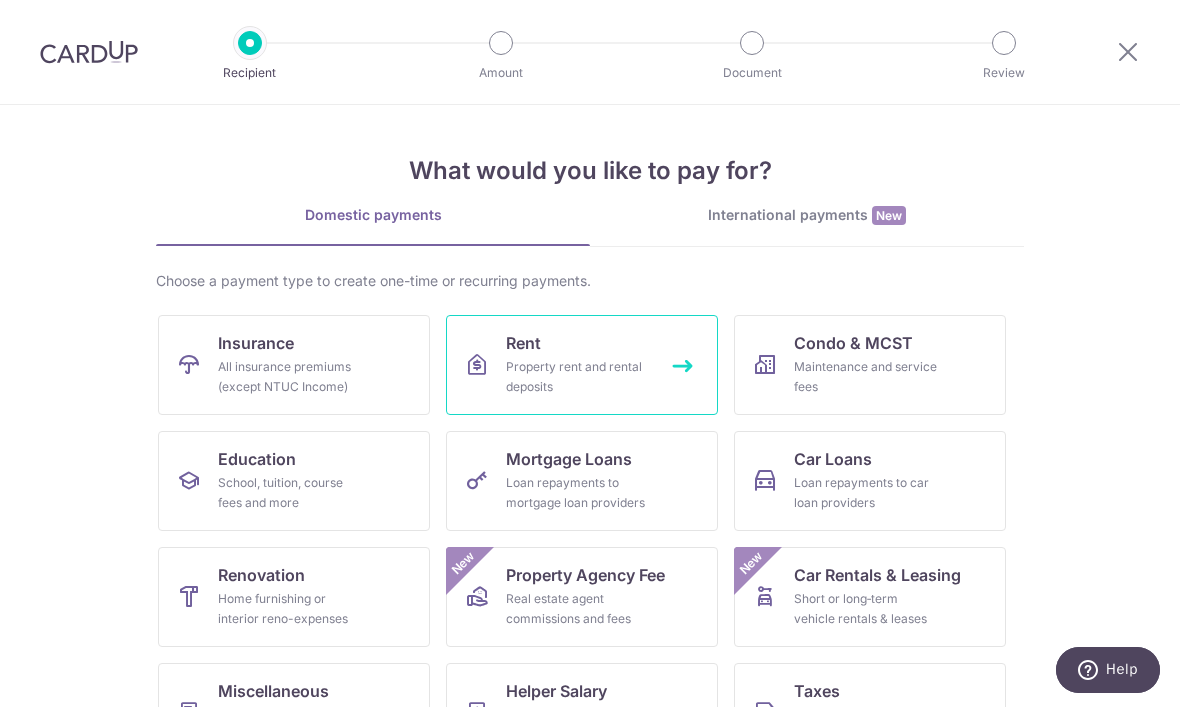 click on "Property rent and rental deposits" at bounding box center [578, 377] 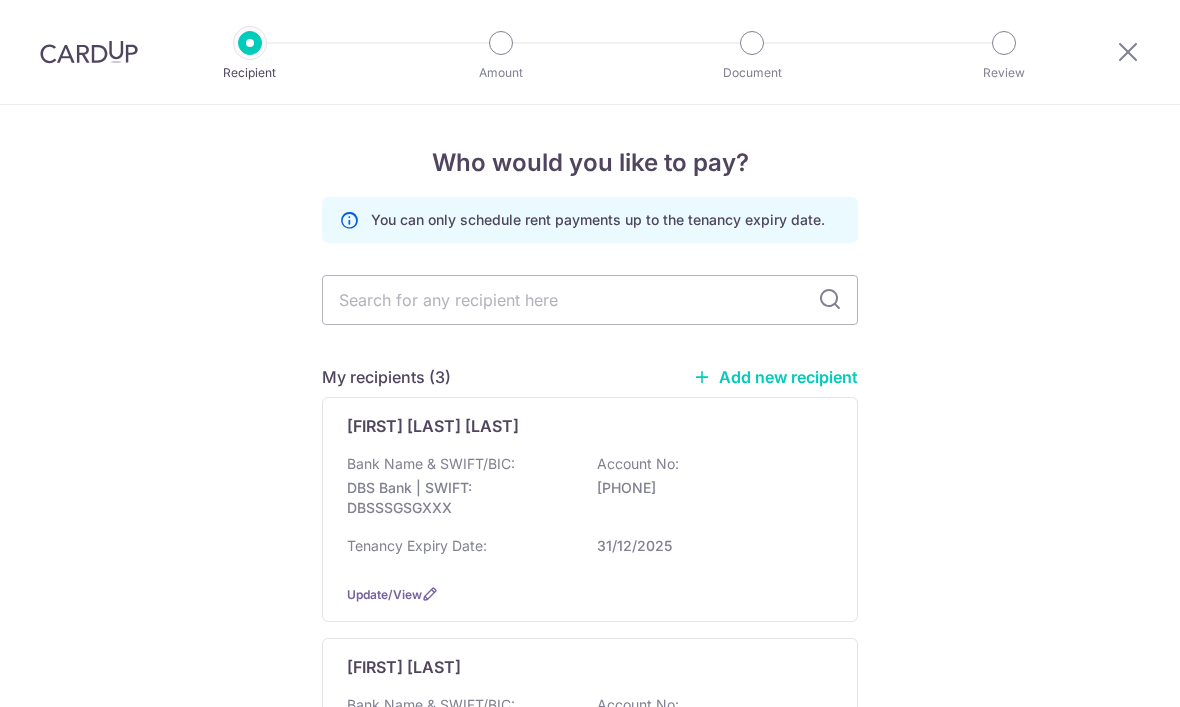 scroll, scrollTop: 0, scrollLeft: 0, axis: both 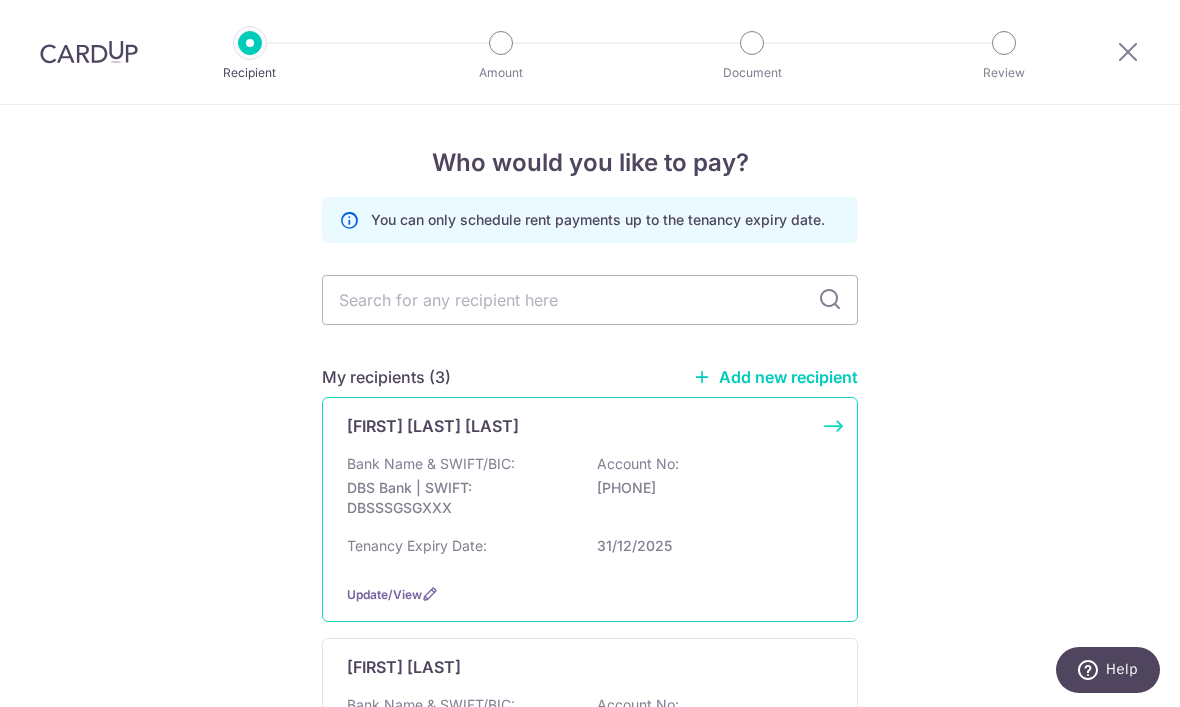 click on "DBS Bank | SWIFT: DBSSSGSGXXX" at bounding box center [459, 498] 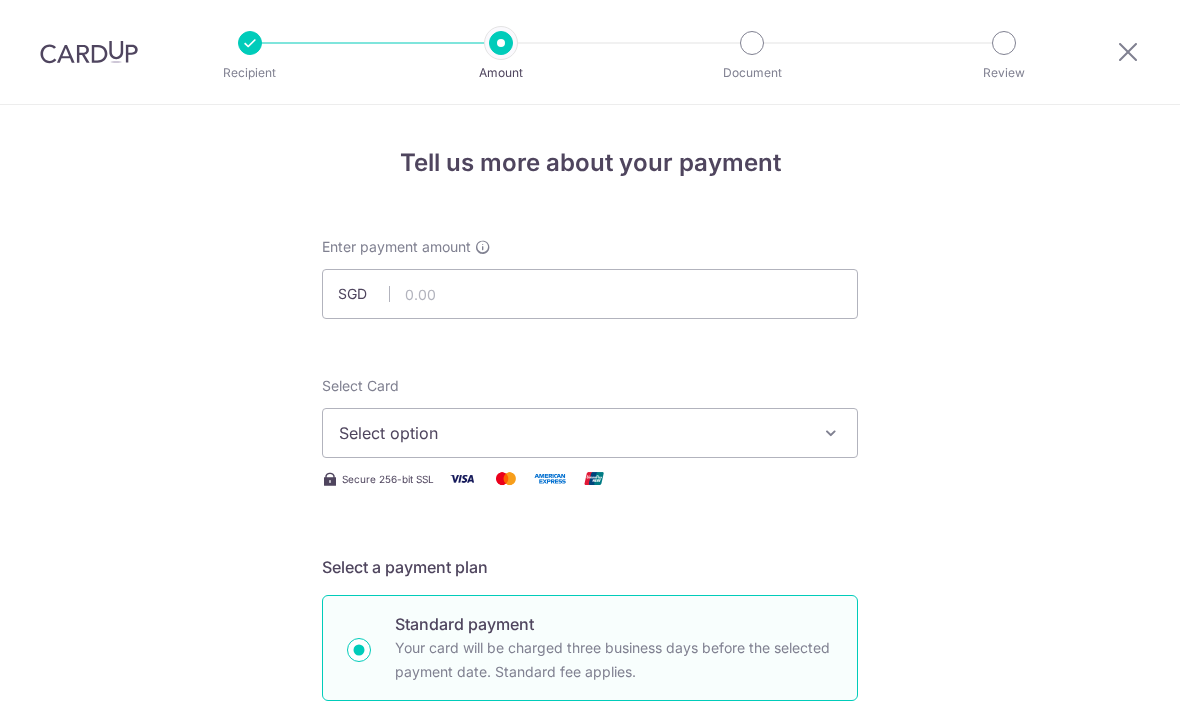 scroll, scrollTop: 0, scrollLeft: 0, axis: both 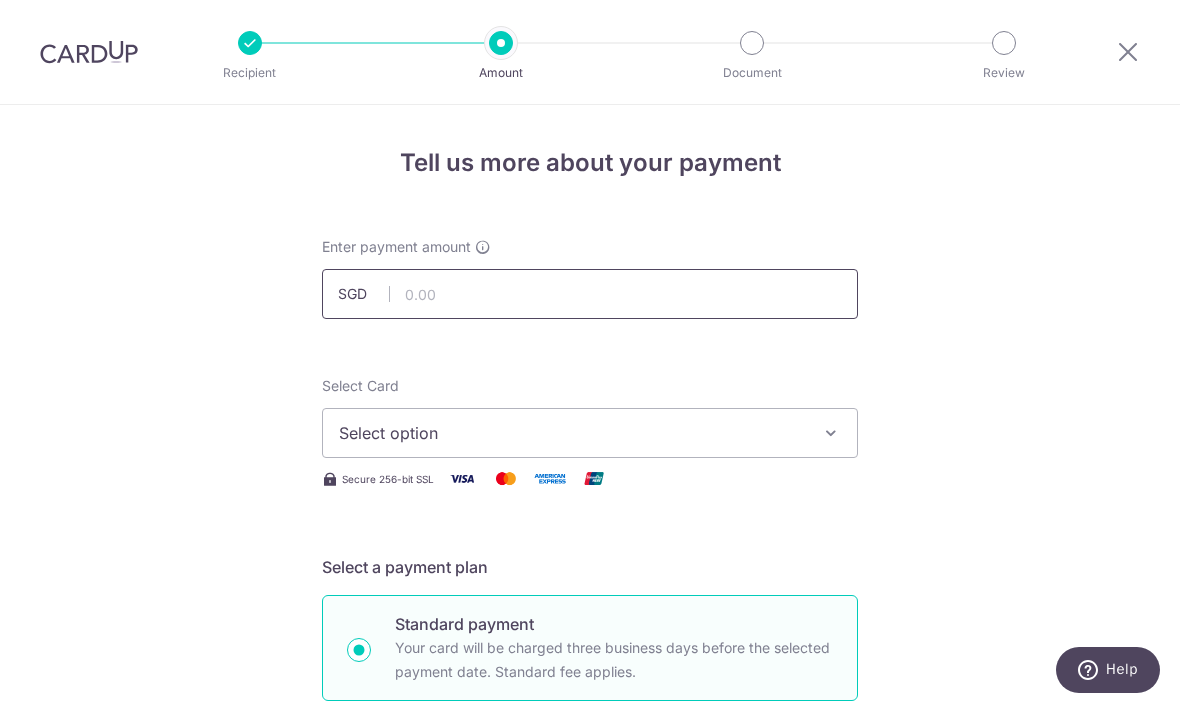 click at bounding box center (590, 294) 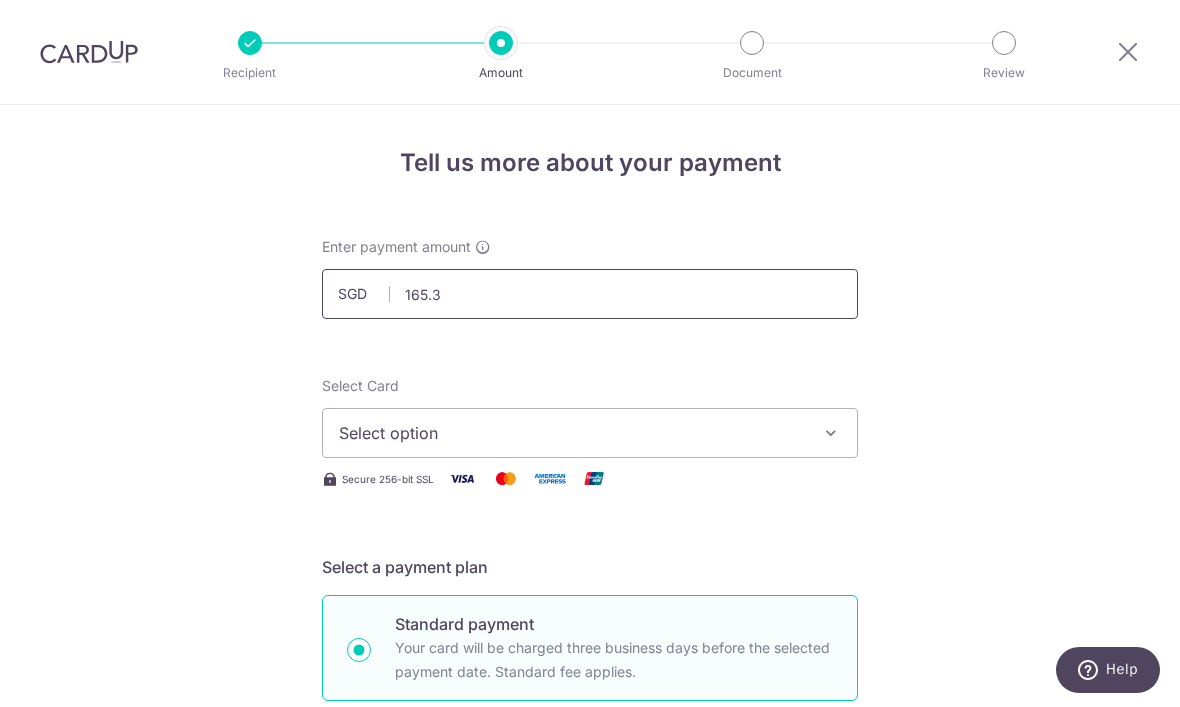 type on "165.38" 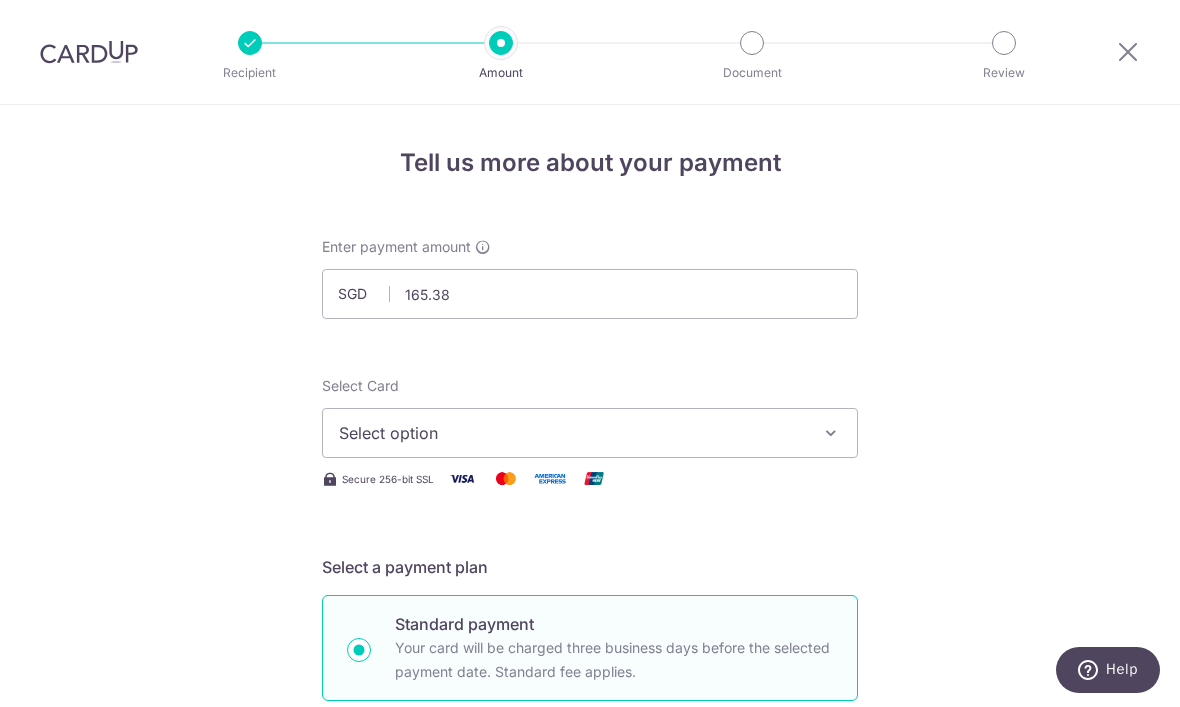 click on "Select option" at bounding box center [572, 433] 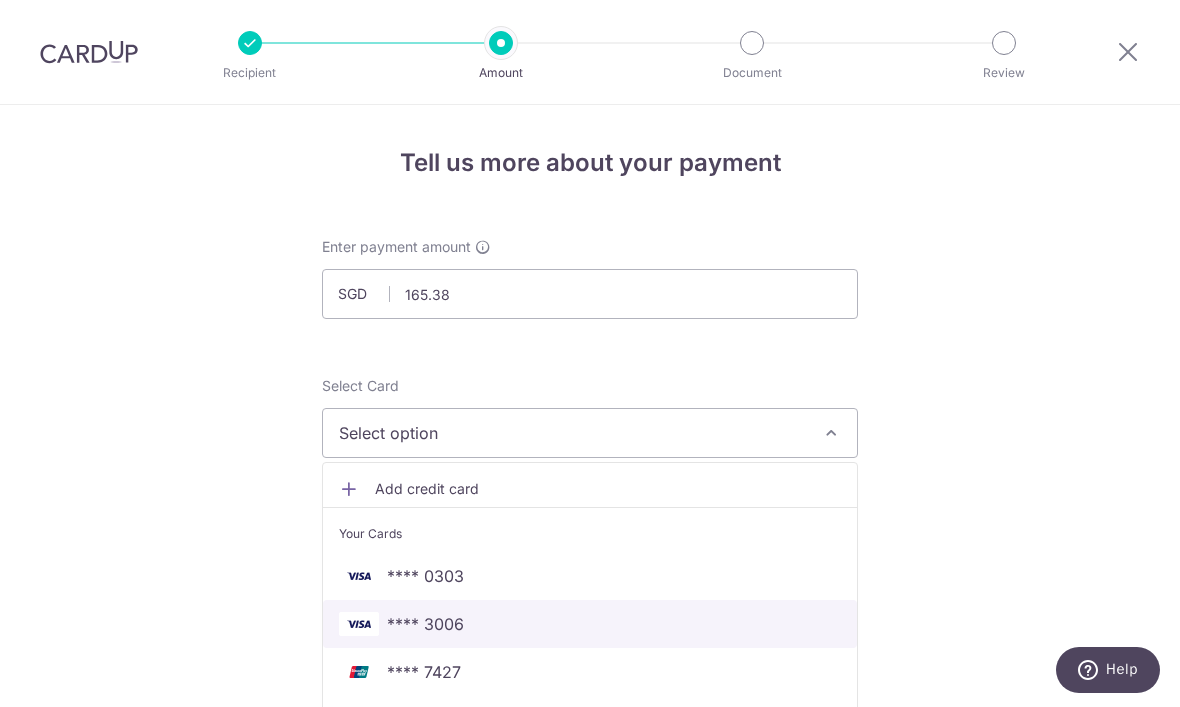 click on "**** 3006" at bounding box center (425, 624) 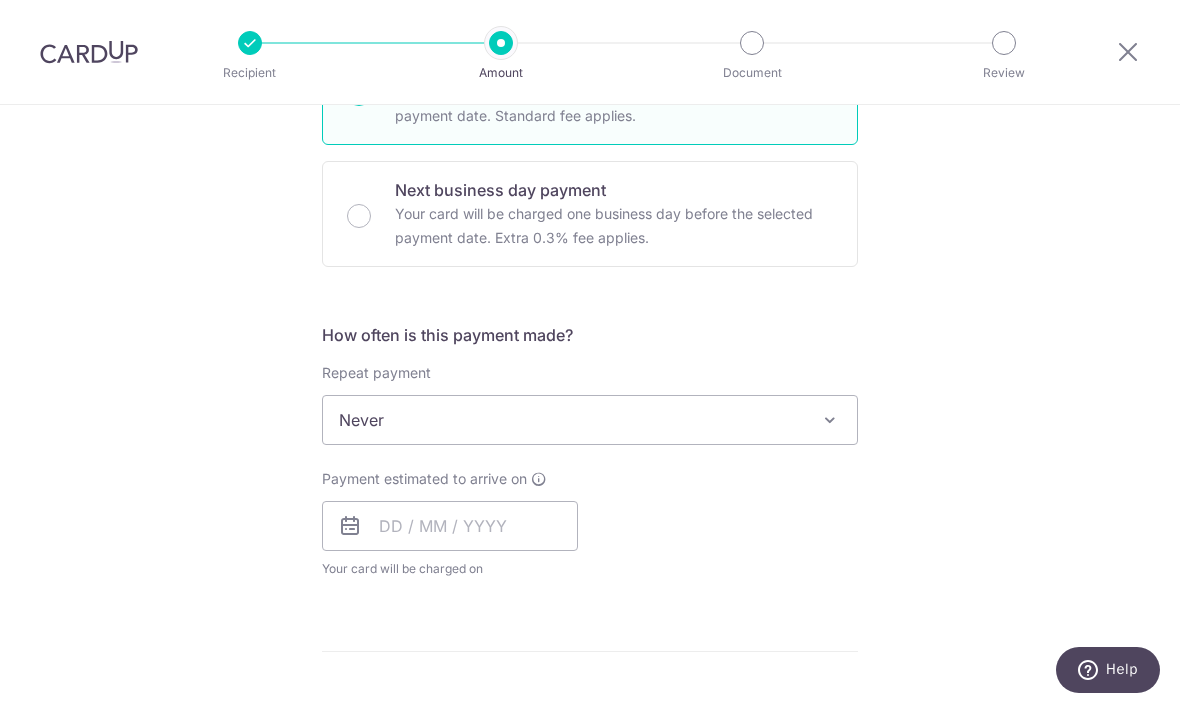 scroll, scrollTop: 552, scrollLeft: 0, axis: vertical 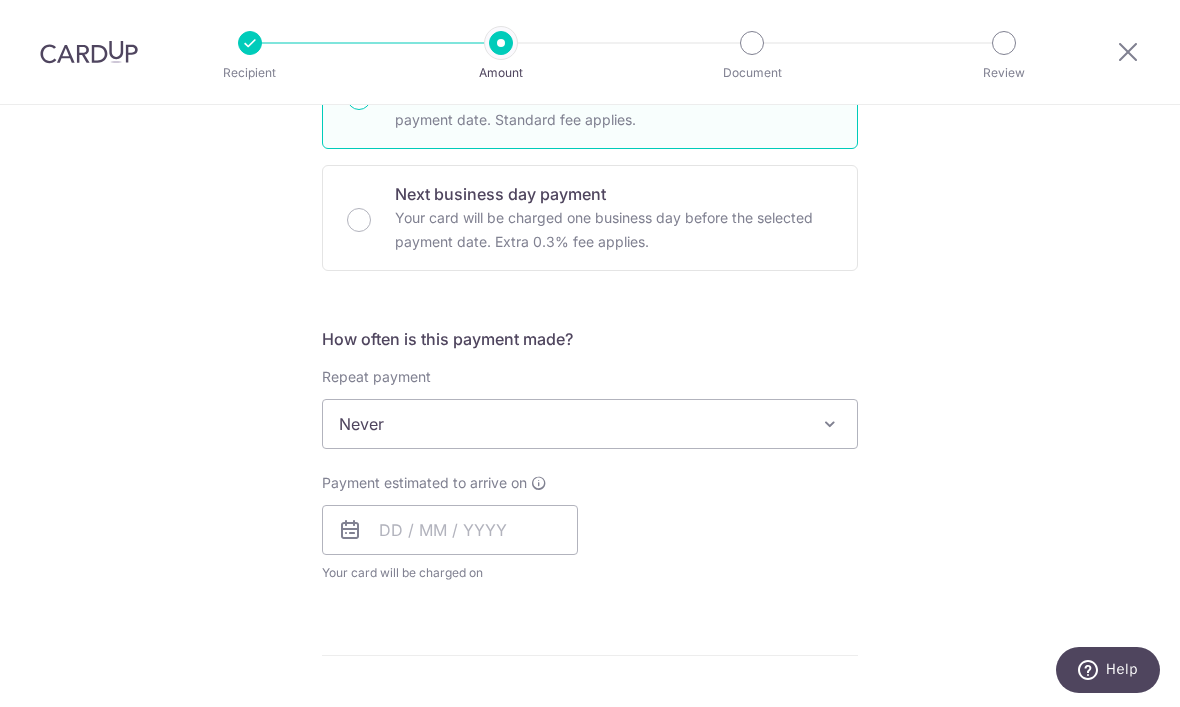 click on "Never" at bounding box center [590, 424] 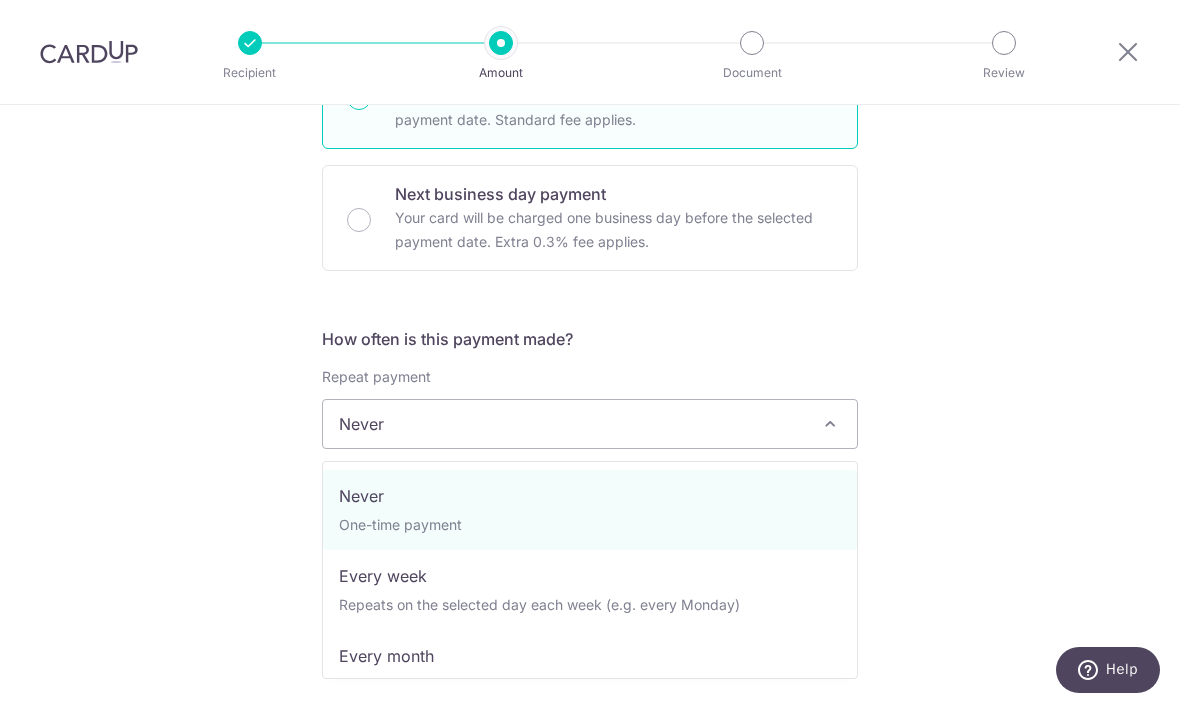 click on "Tell us more about your payment
Enter payment amount
SGD
165.38
165.38
Select Card
**** 3006
Add credit card
Your Cards
**** 0303
**** 3006
**** 7427
**** 6123
**** 2253
**** 7724
Secure 256-bit SSL
Text" at bounding box center [590, 457] 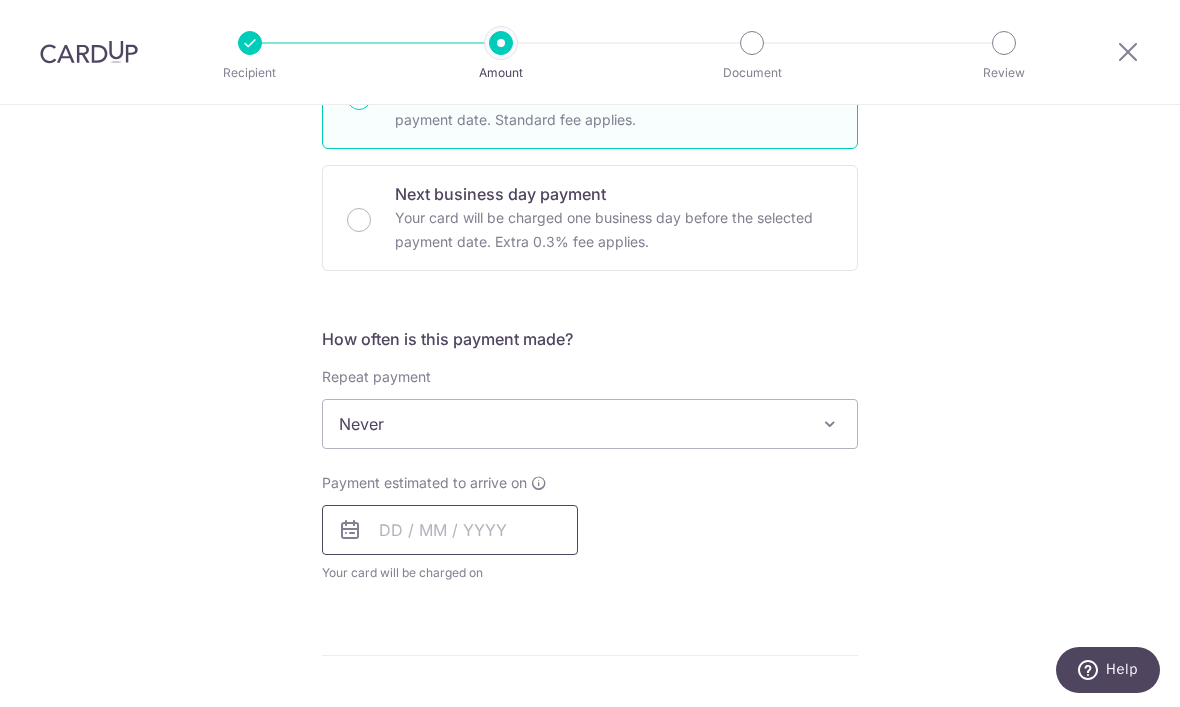 click at bounding box center [450, 530] 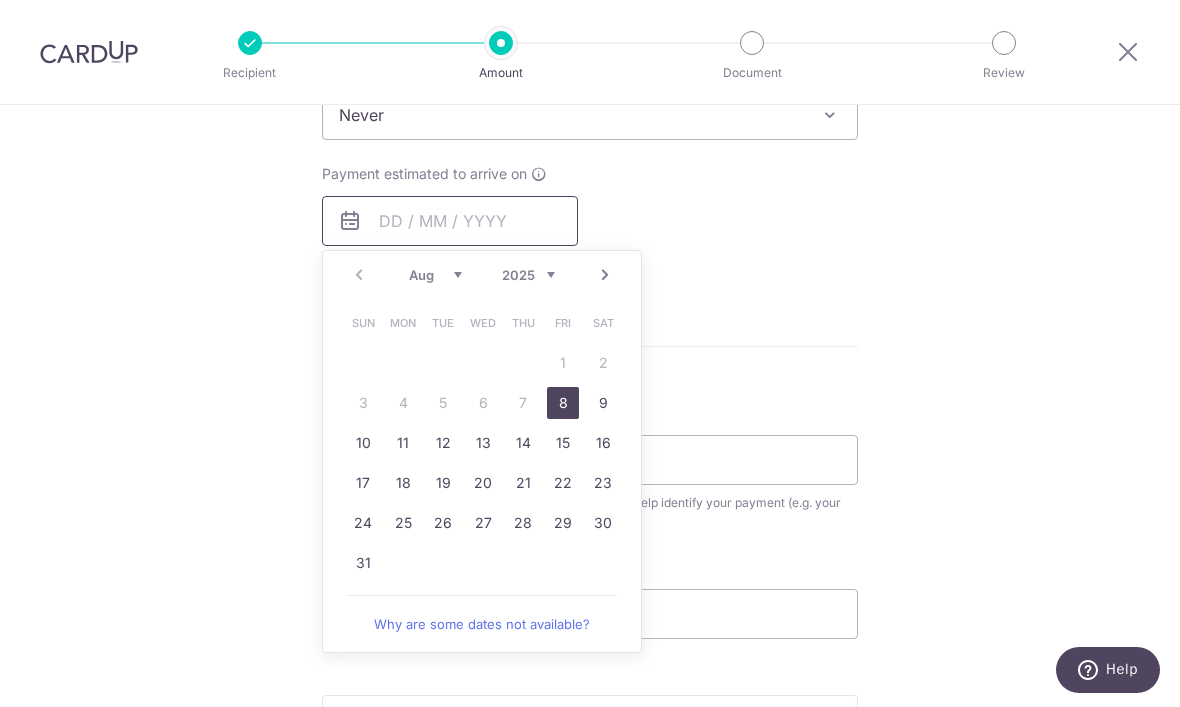 scroll, scrollTop: 854, scrollLeft: 0, axis: vertical 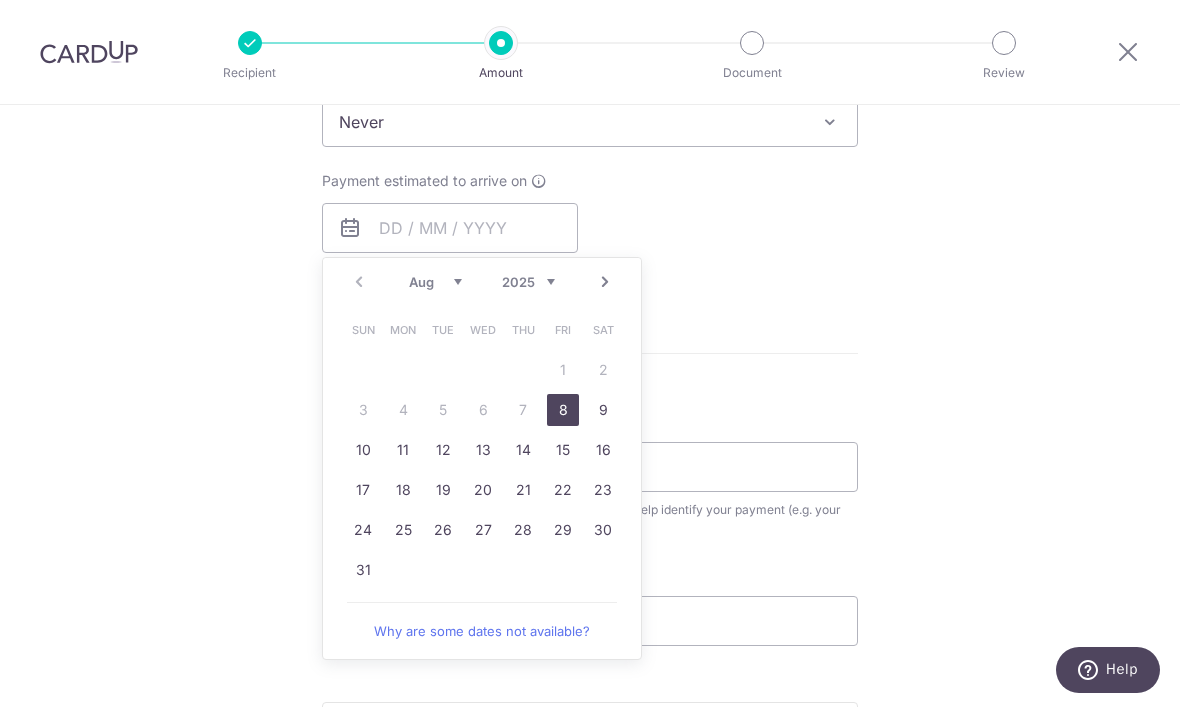 click on "8" at bounding box center (563, 410) 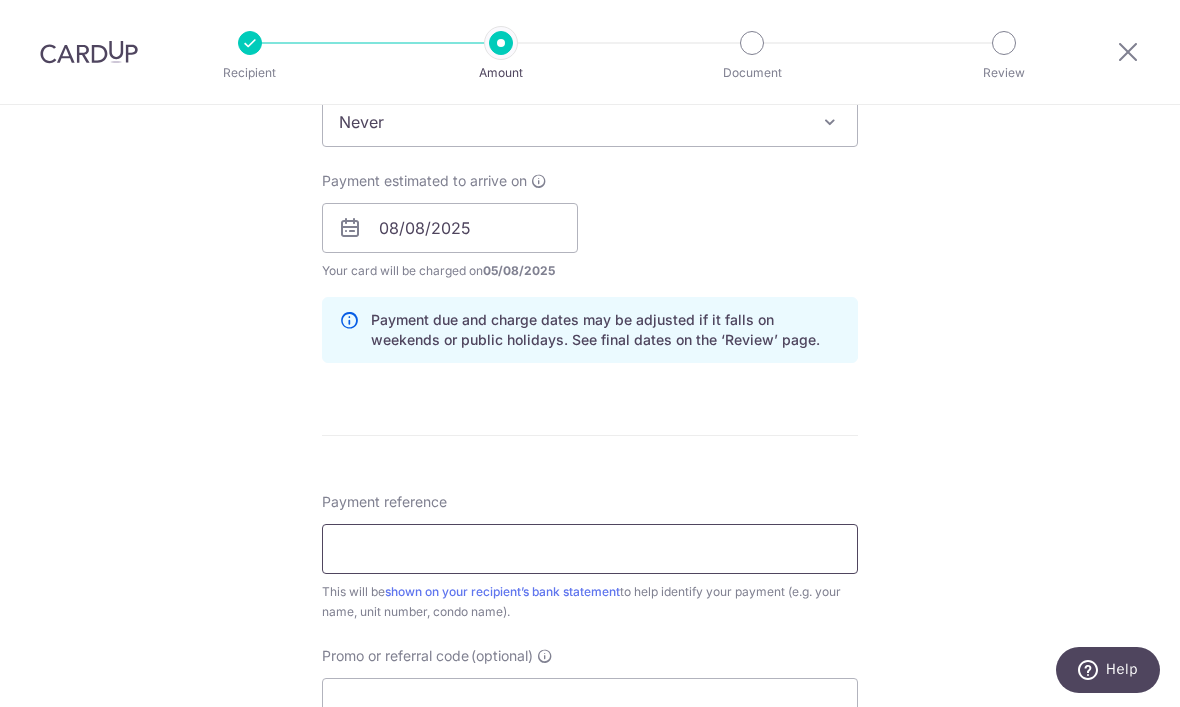 click on "Payment reference" at bounding box center (590, 549) 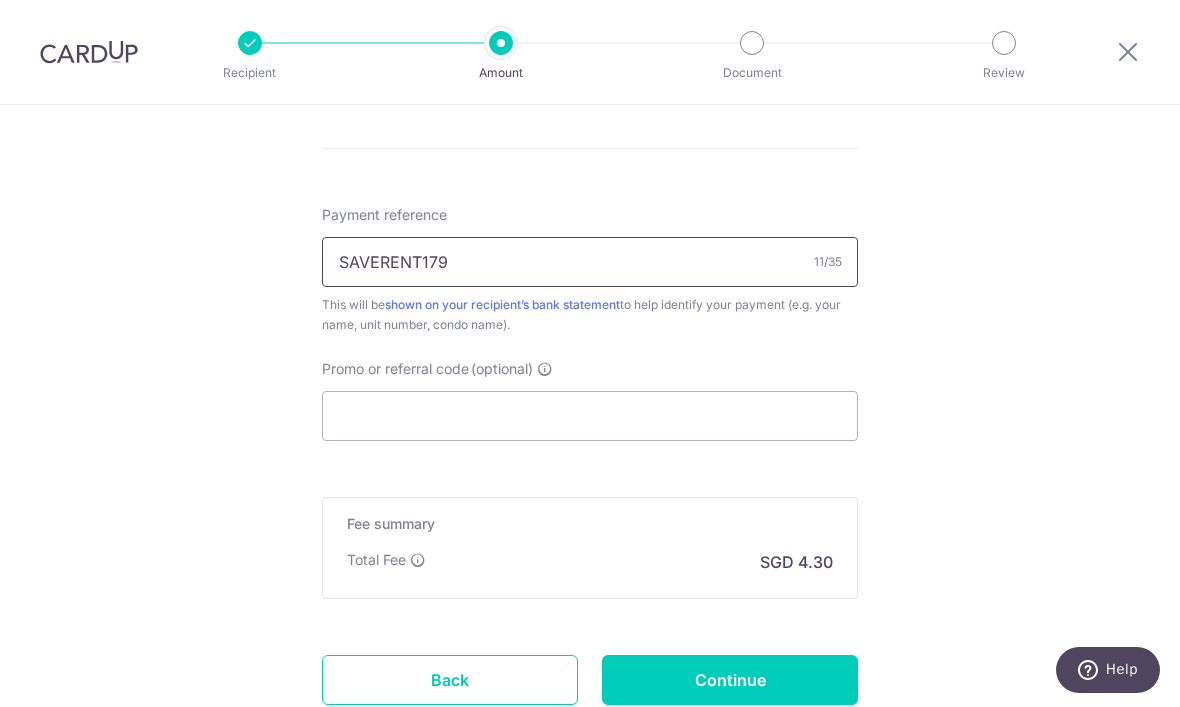 scroll, scrollTop: 1145, scrollLeft: 0, axis: vertical 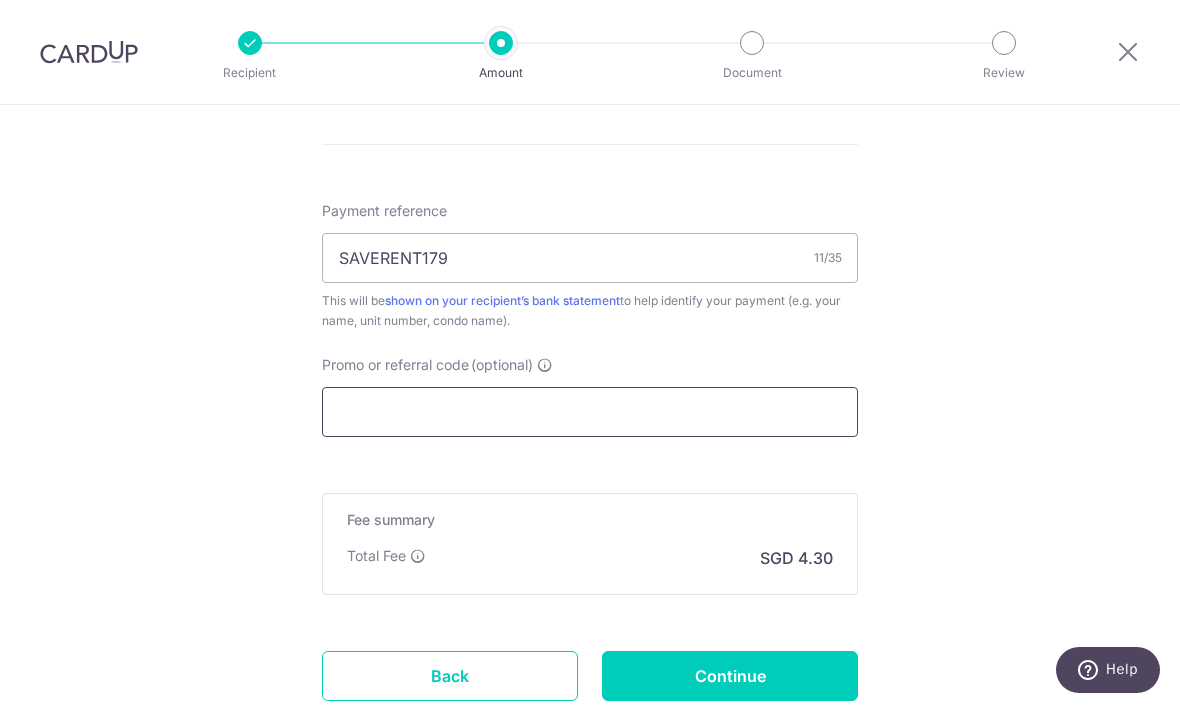 click on "Promo or referral code
(optional)" at bounding box center [590, 412] 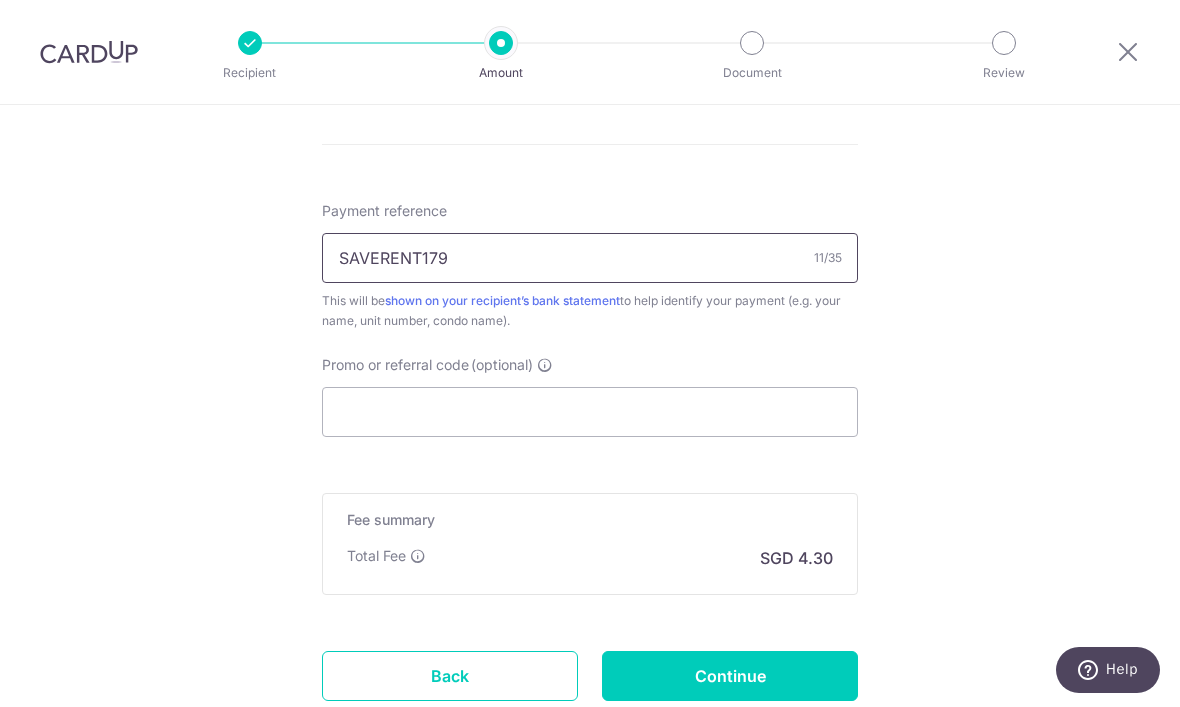 click on "SAVERENT179" at bounding box center (590, 258) 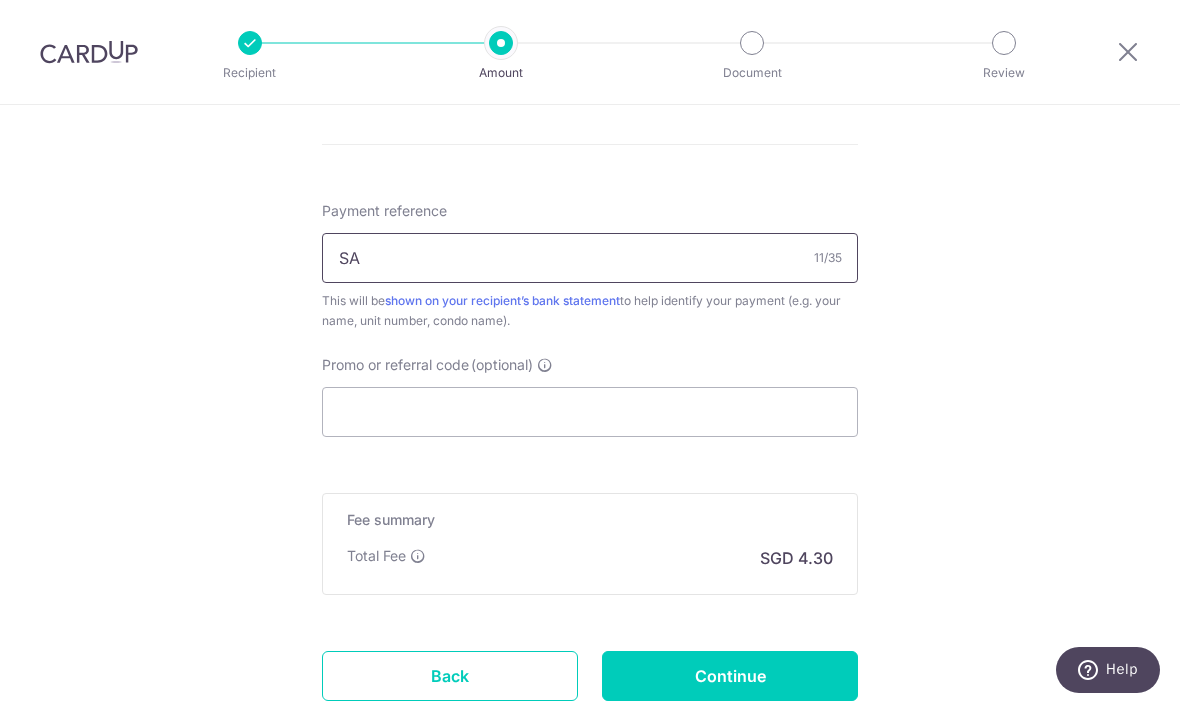type on "S" 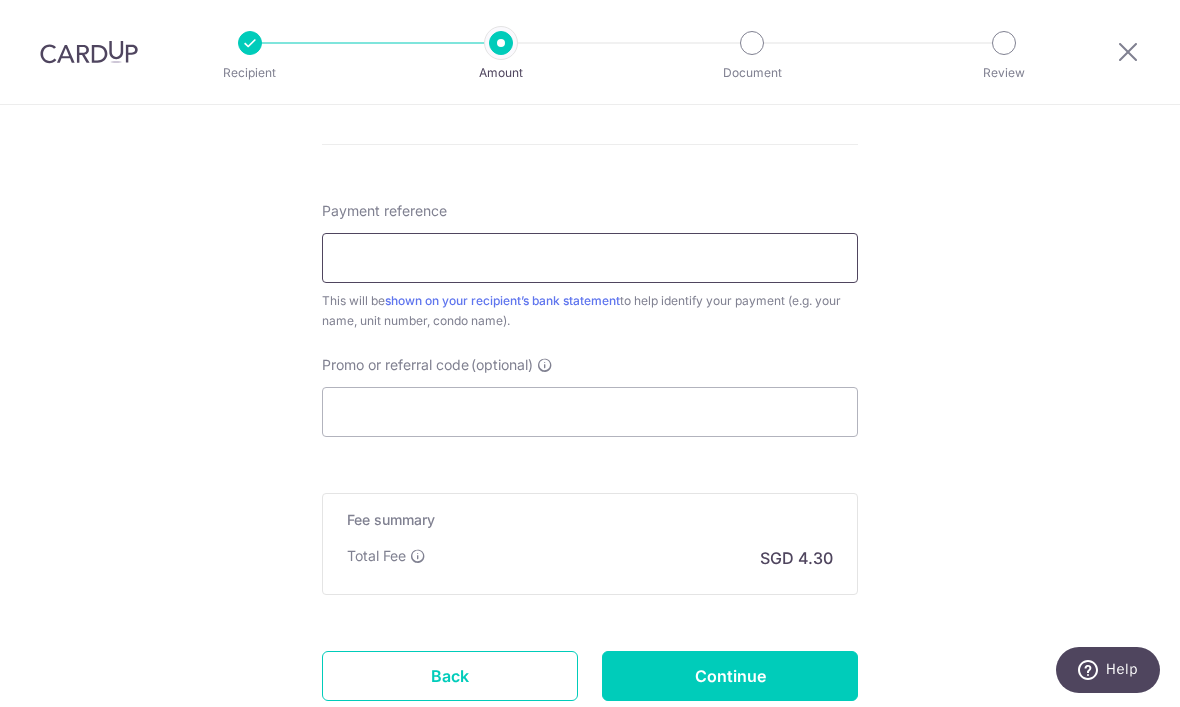 type on "C" 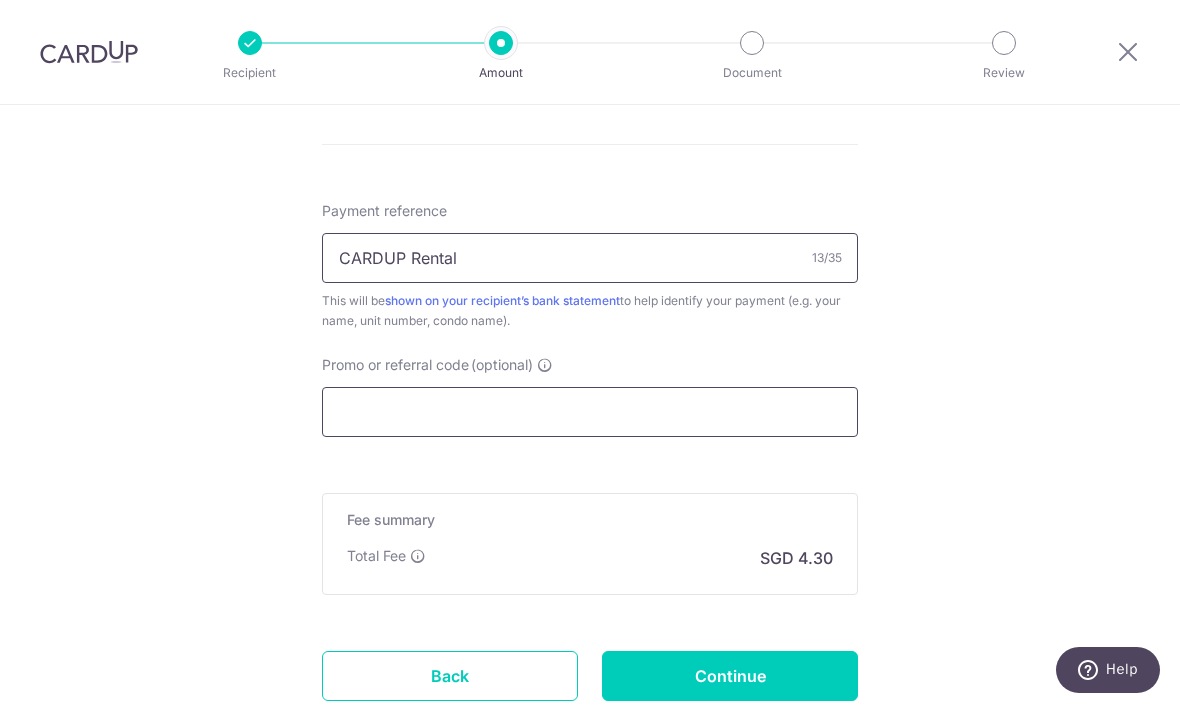 type on "CARDUP Rental" 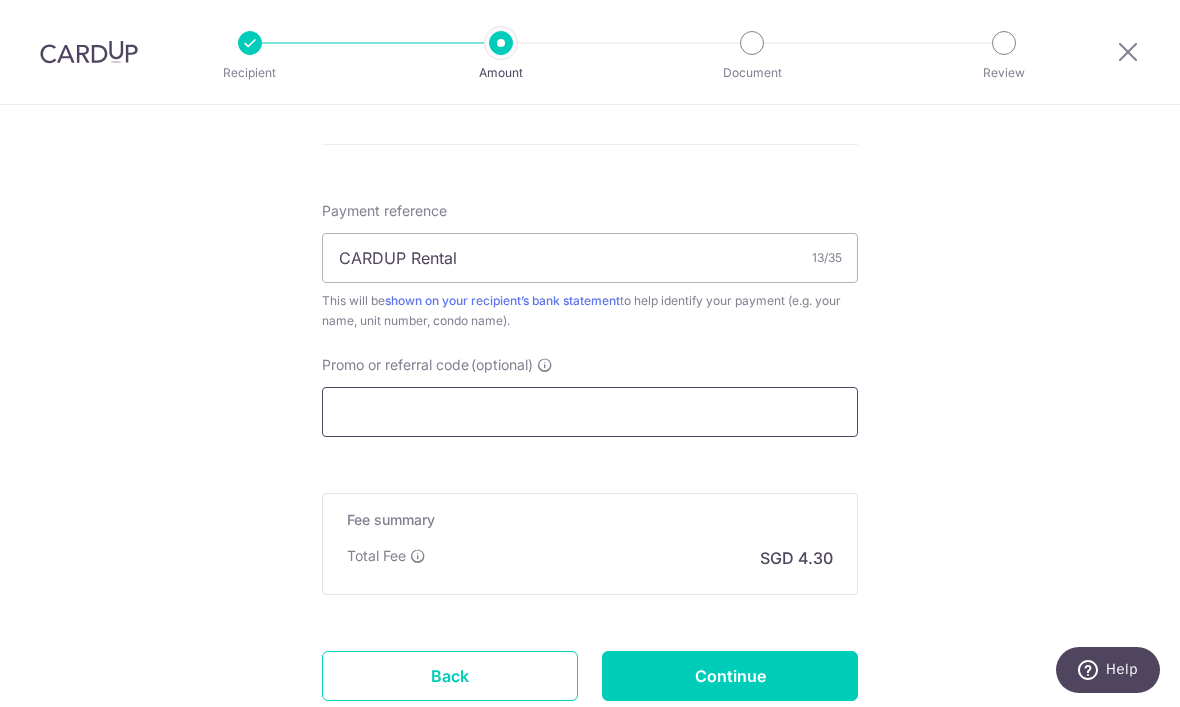 click on "Promo or referral code
(optional)" at bounding box center (590, 412) 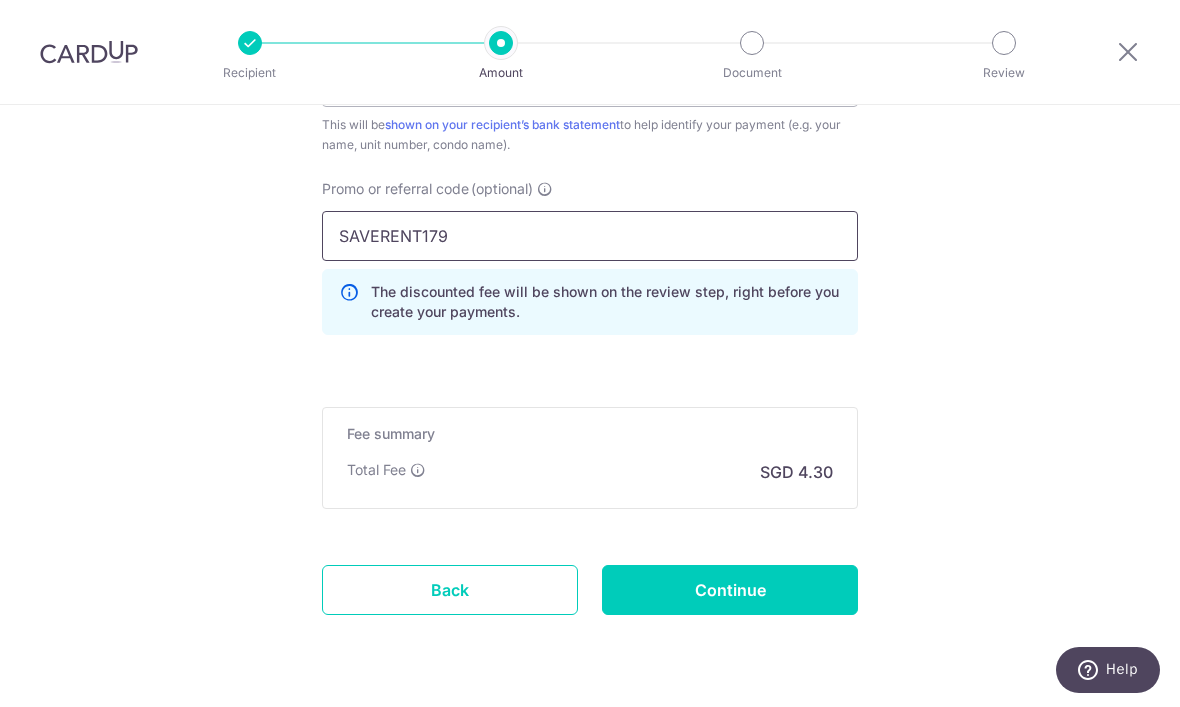 scroll, scrollTop: 1320, scrollLeft: 0, axis: vertical 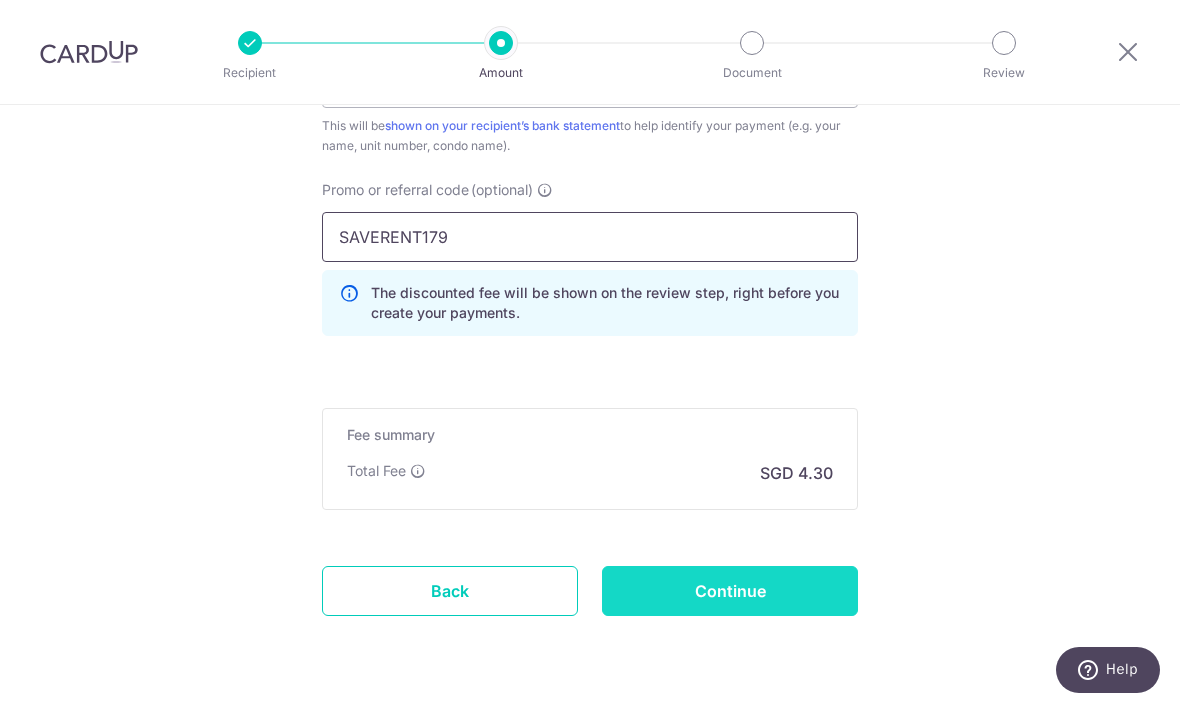 type on "SAVERENT179" 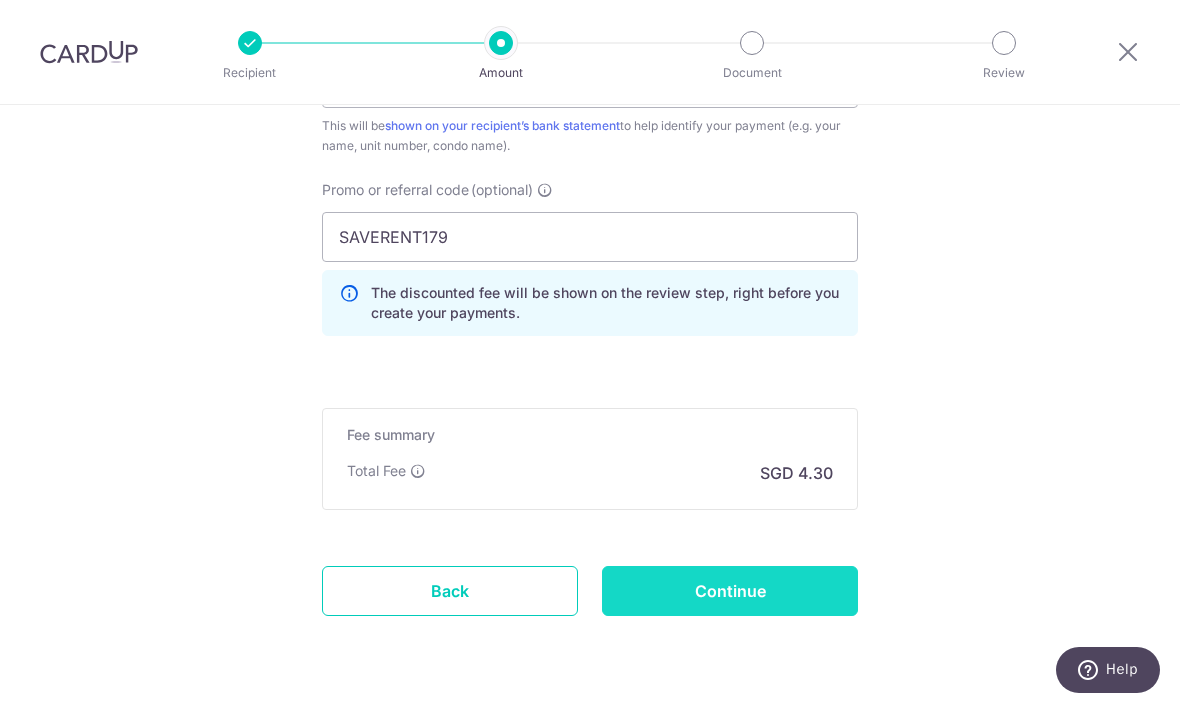 click on "Continue" at bounding box center (730, 591) 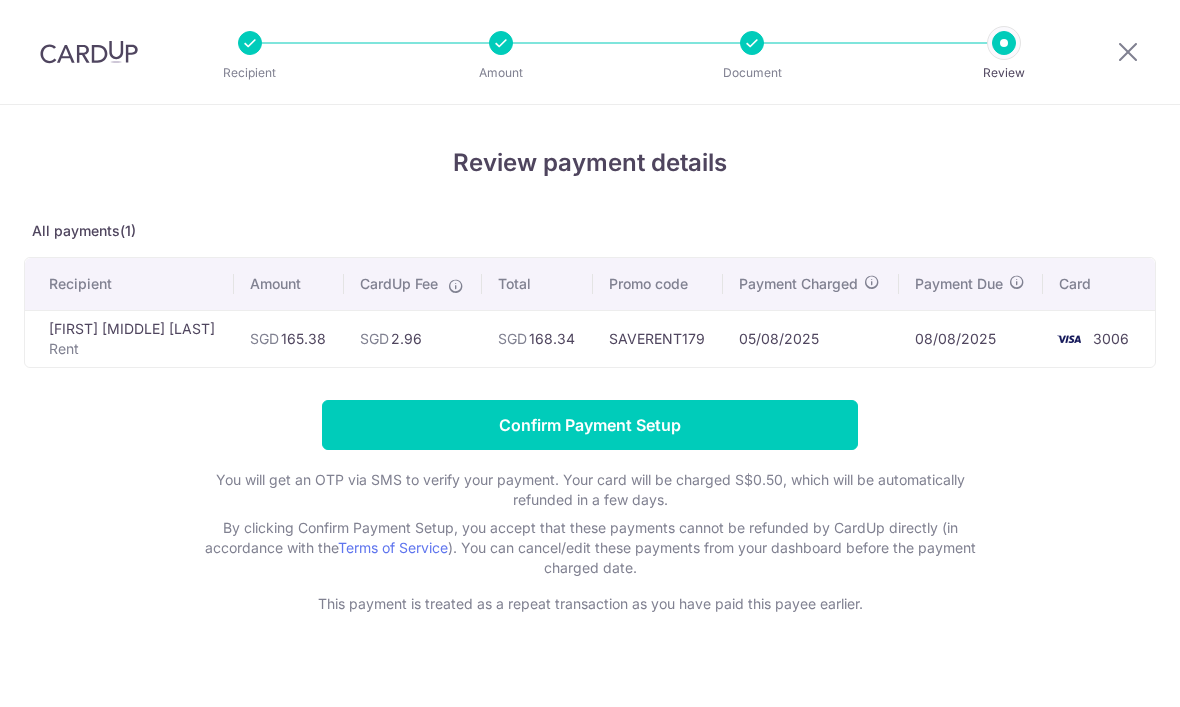 scroll, scrollTop: 0, scrollLeft: 0, axis: both 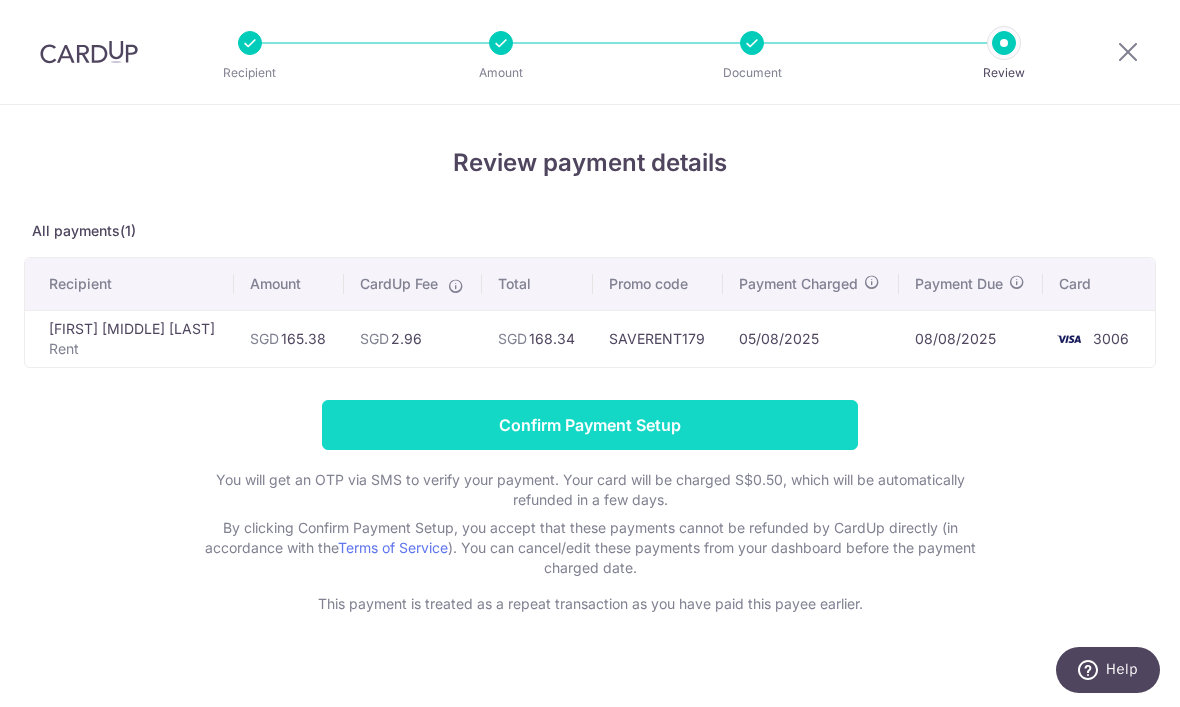 click on "Confirm Payment Setup" at bounding box center (590, 425) 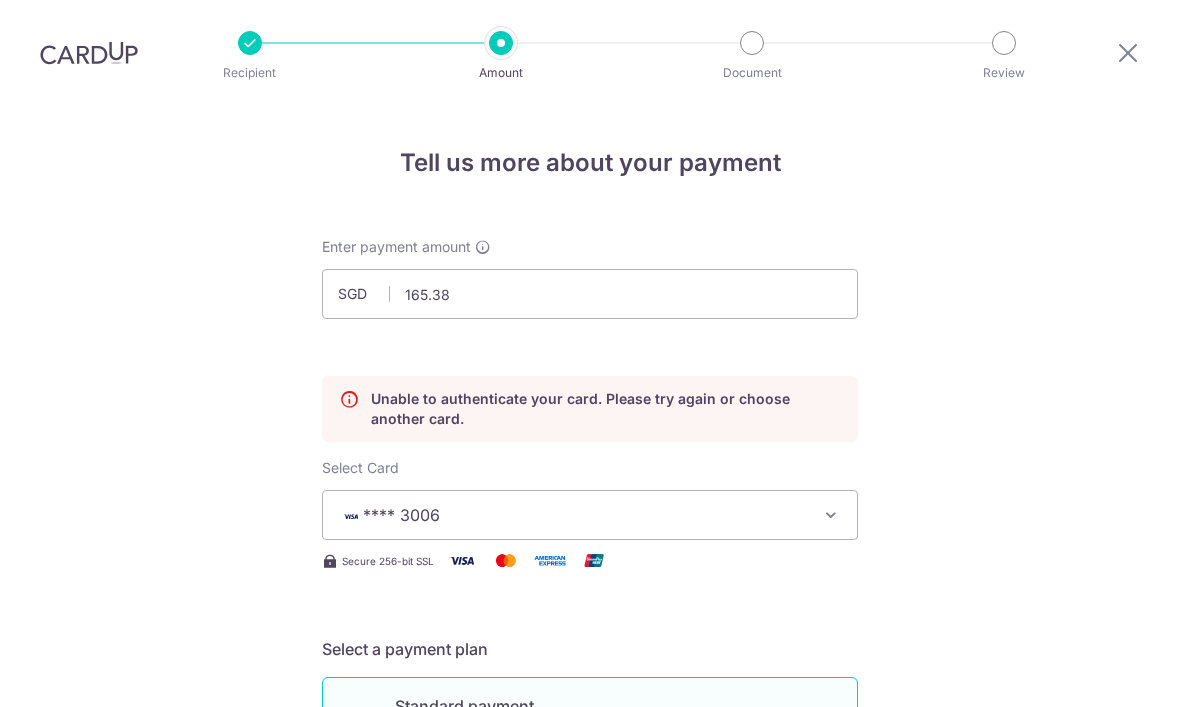 scroll, scrollTop: 67, scrollLeft: 0, axis: vertical 